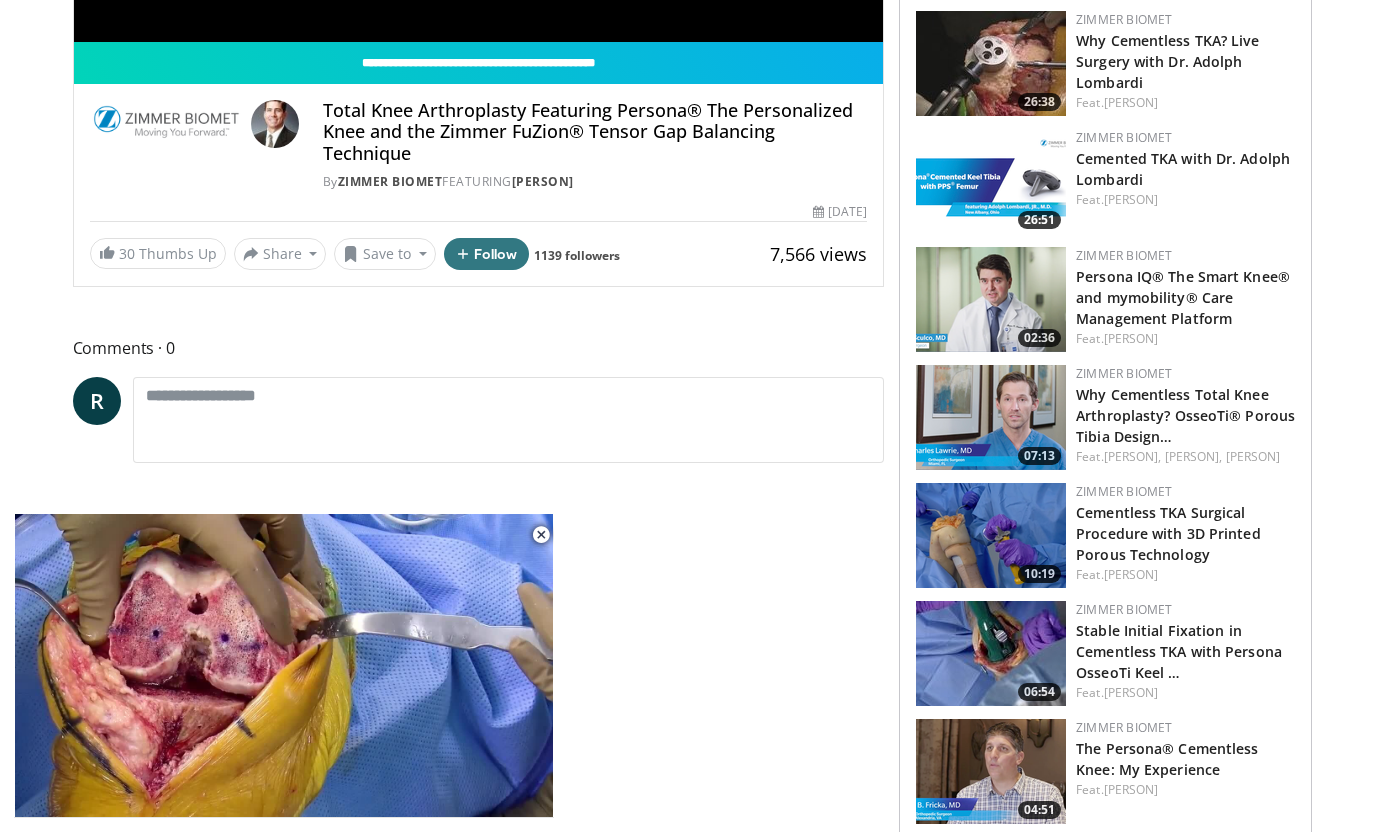 scroll, scrollTop: 0, scrollLeft: 0, axis: both 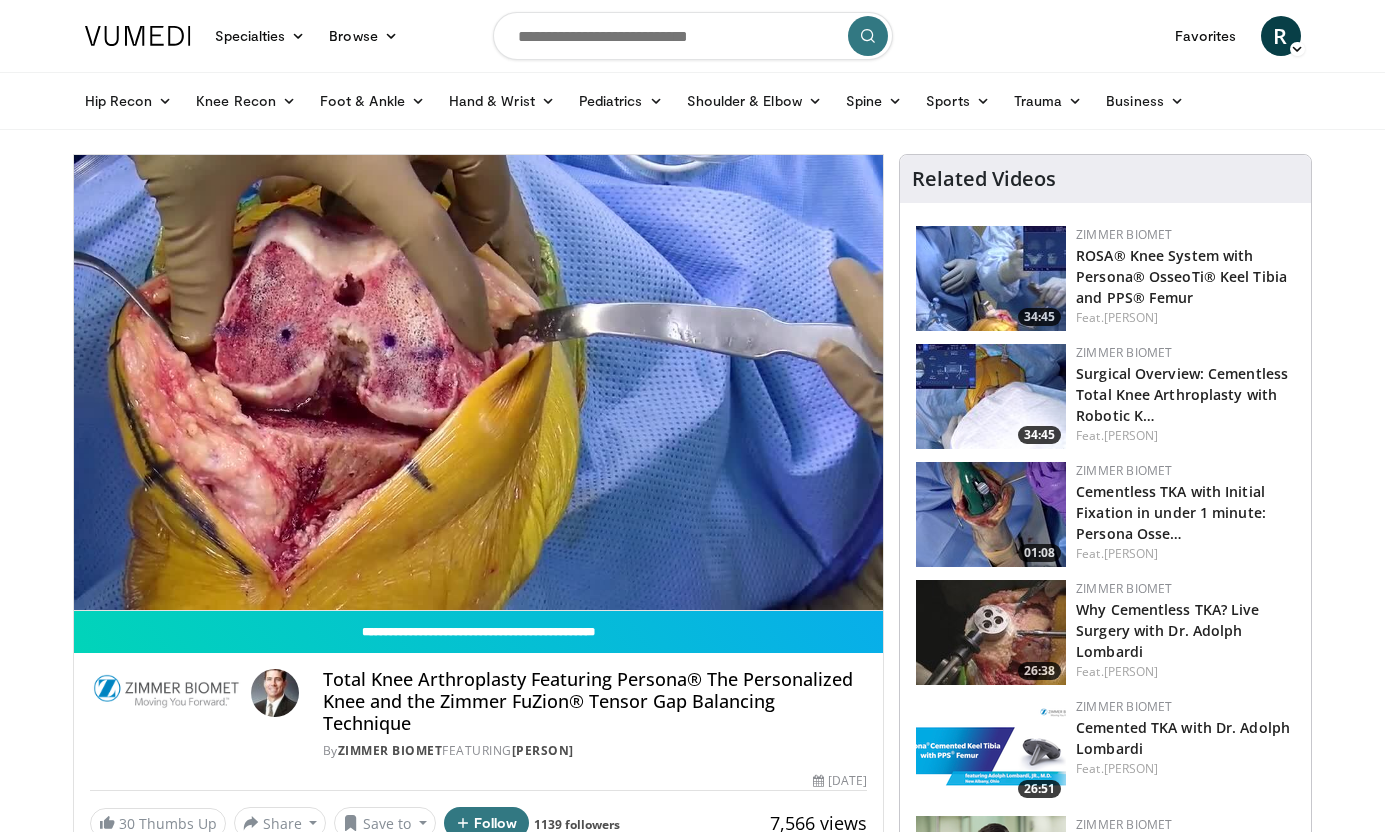 click at bounding box center (693, 36) 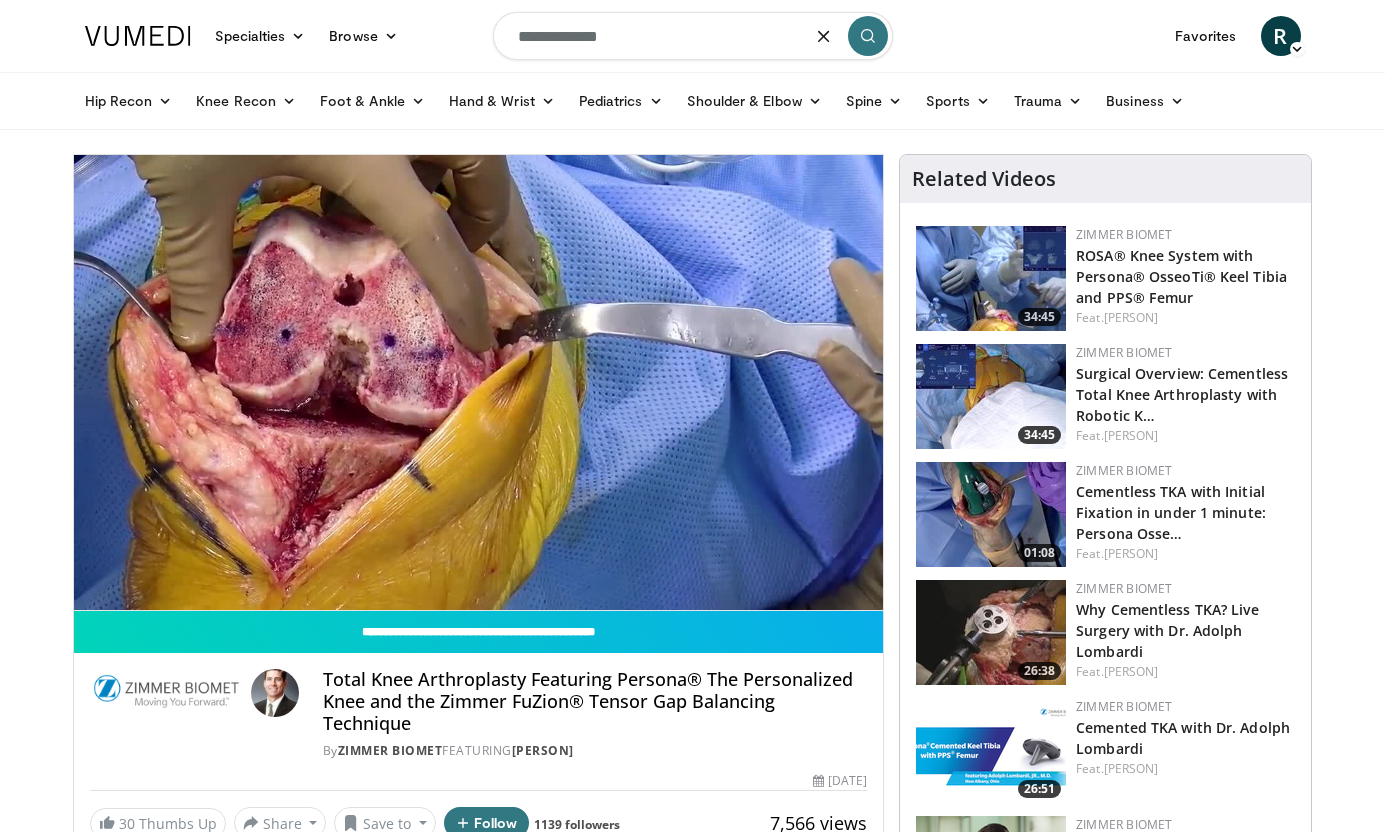 type on "**********" 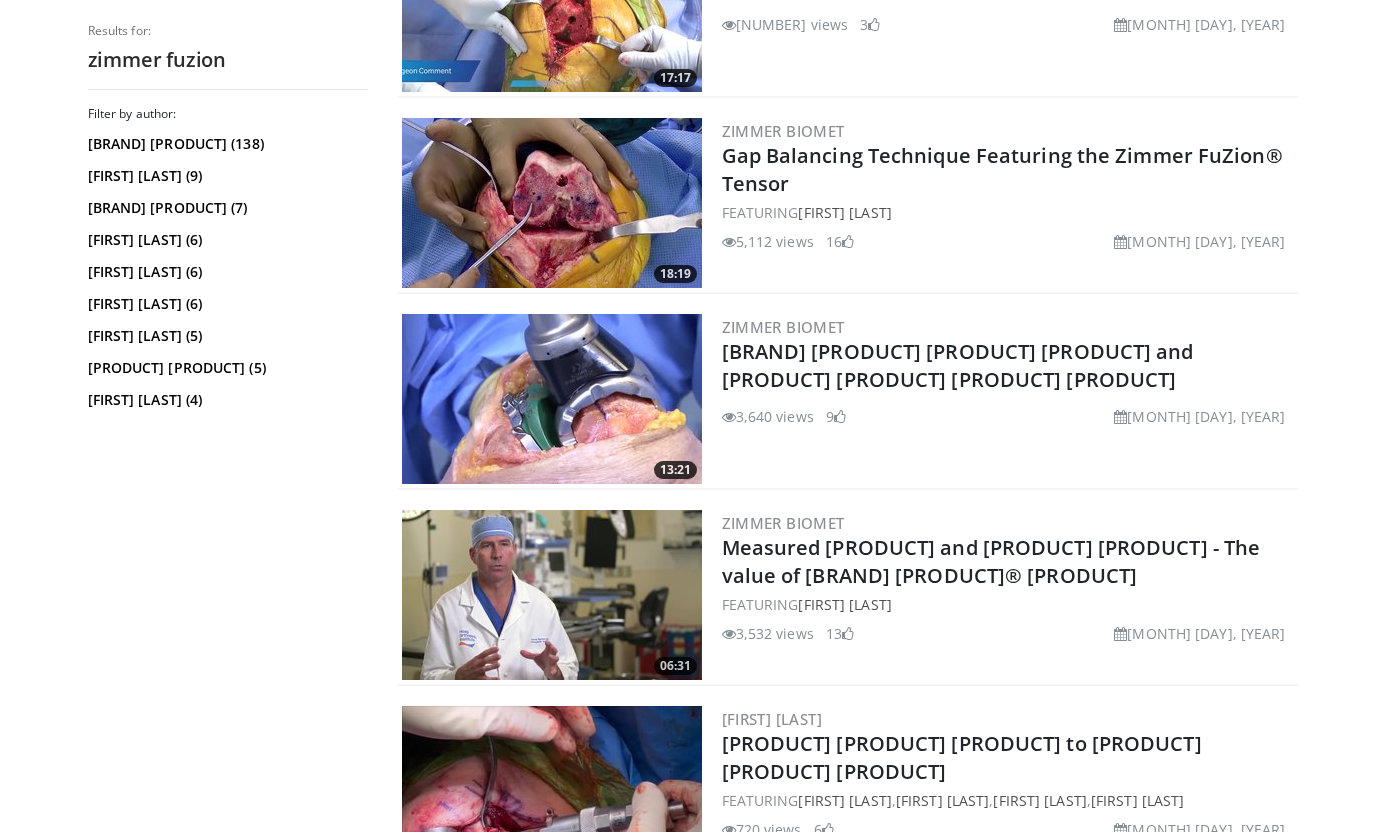 scroll, scrollTop: 708, scrollLeft: 0, axis: vertical 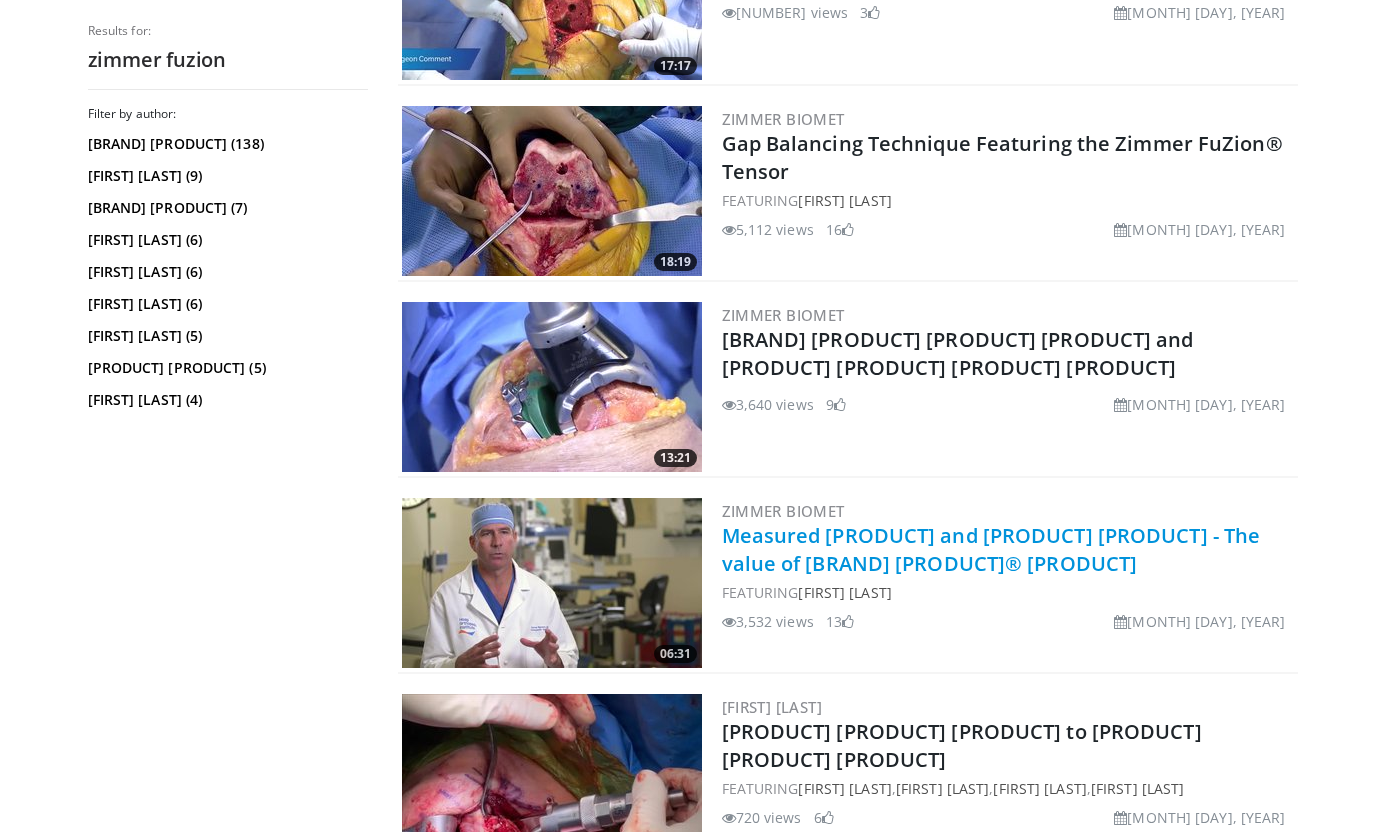 click on "Measured [PRODUCT] and [PRODUCT] [PRODUCT] - The value of [BRAND] [PRODUCT]® [PRODUCT]" at bounding box center (991, 549) 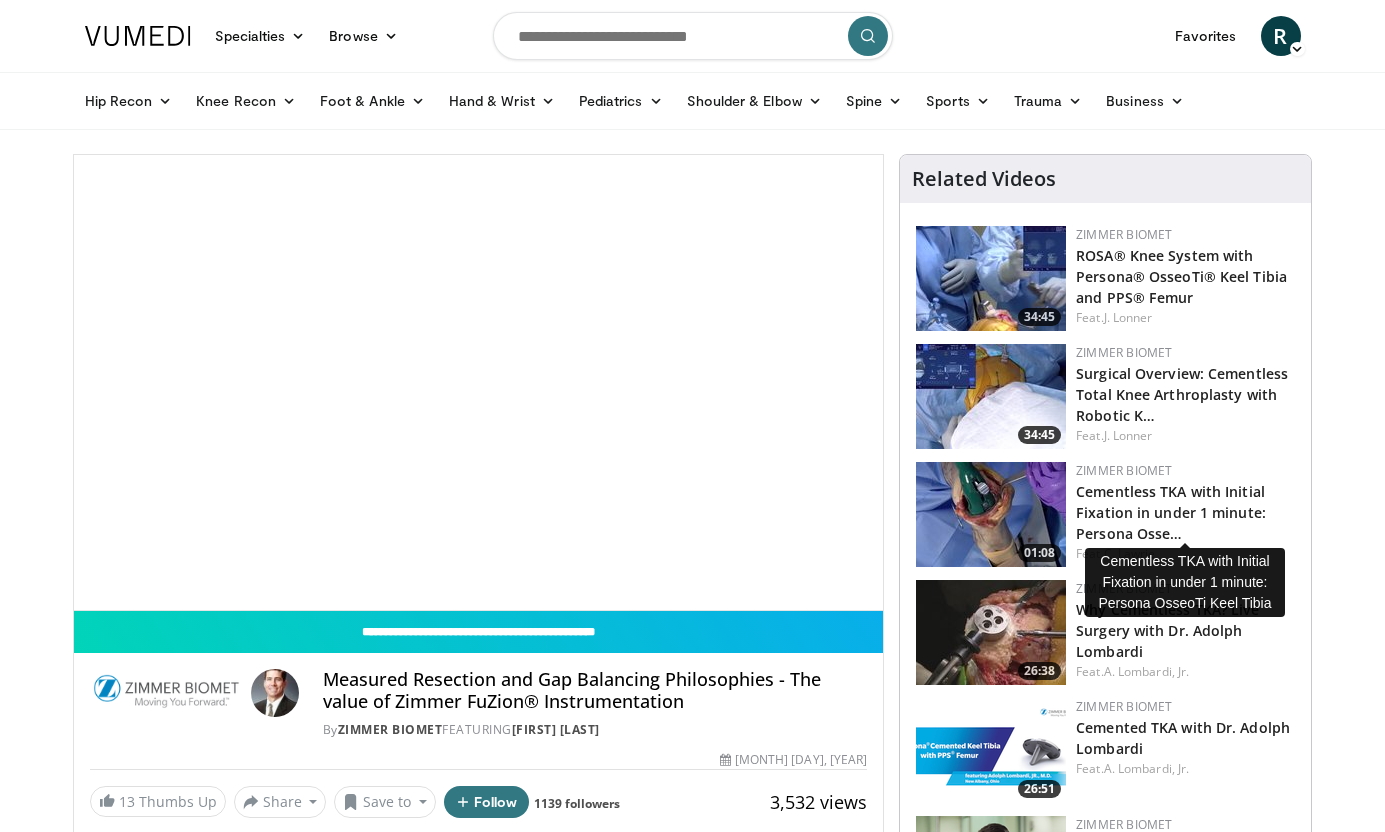 scroll, scrollTop: 0, scrollLeft: 0, axis: both 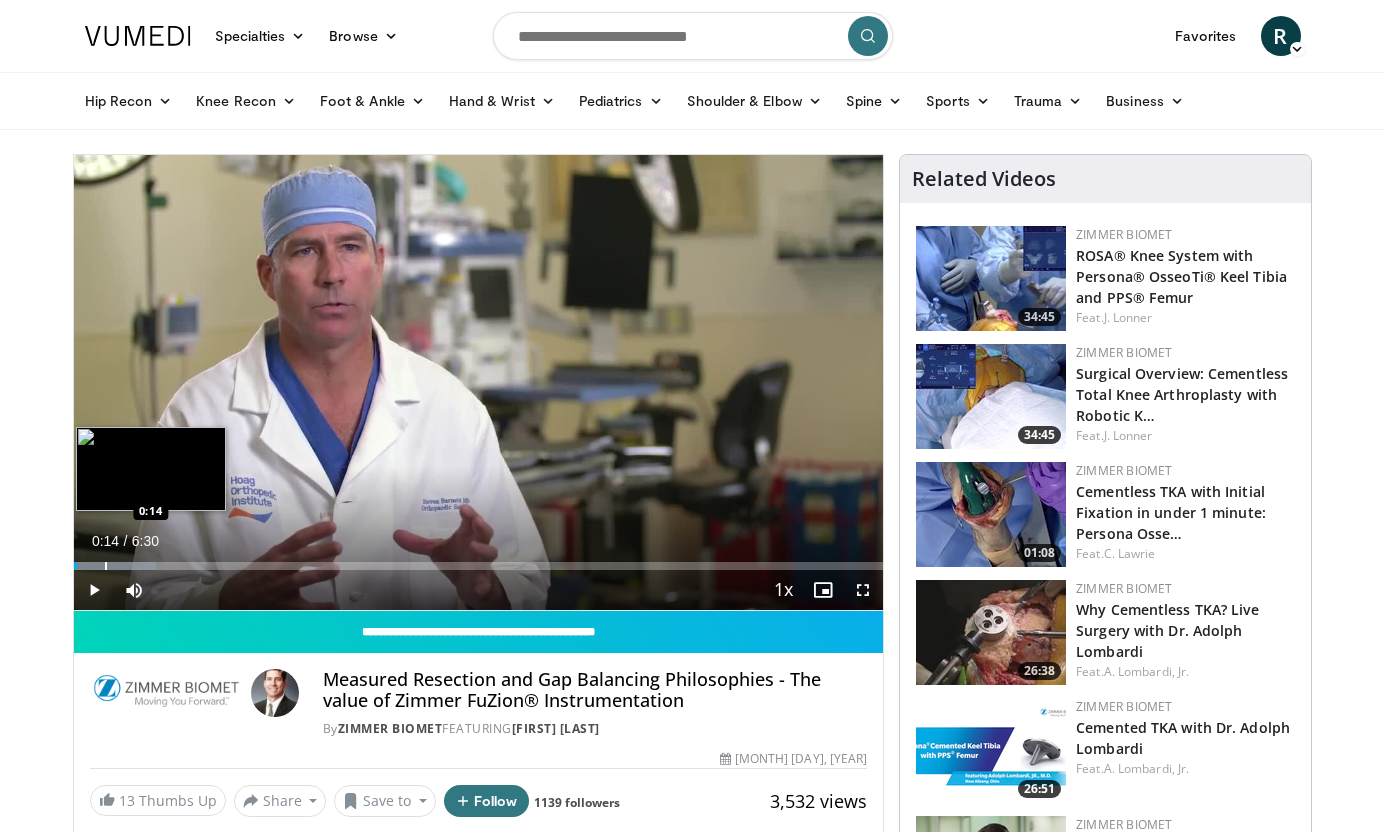 click at bounding box center (115, 566) 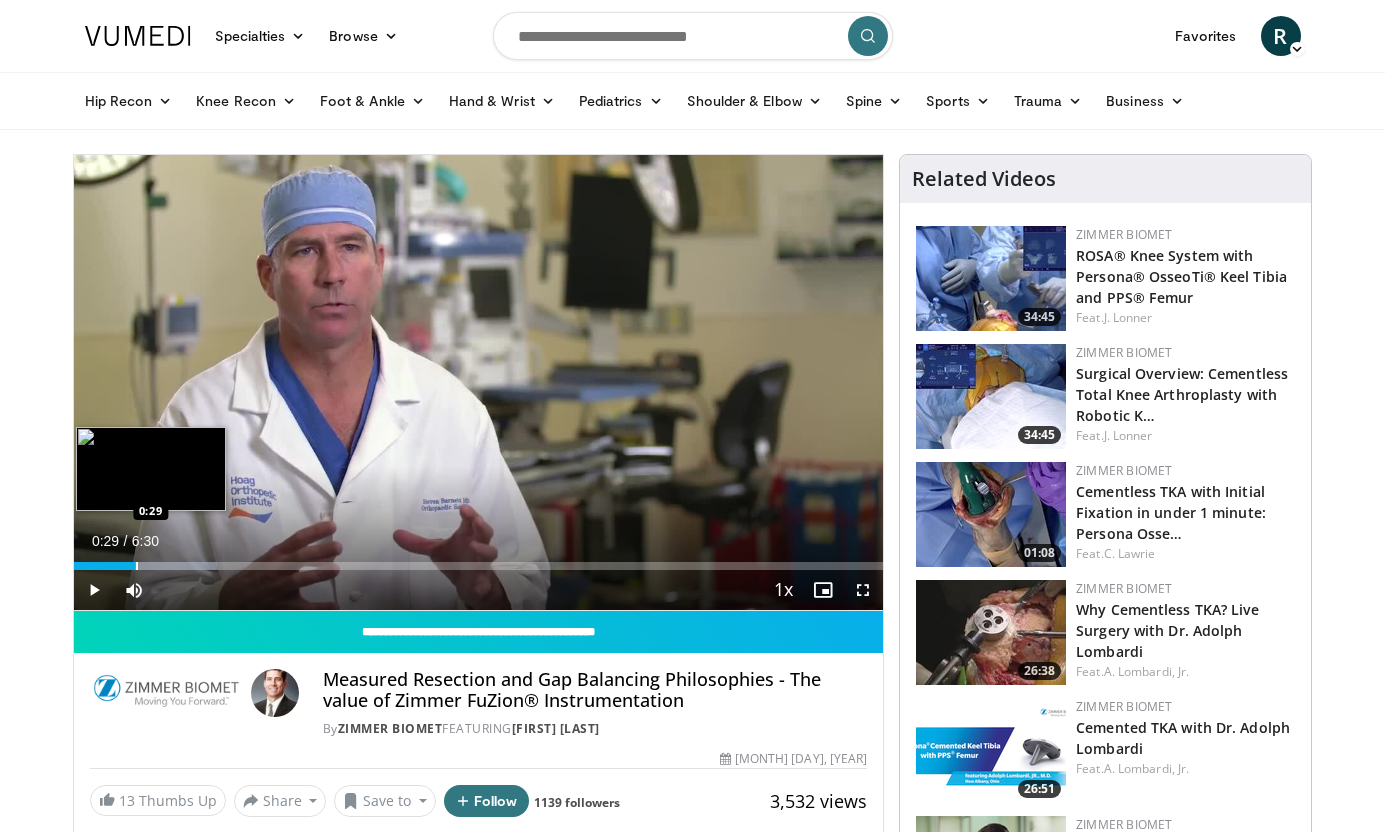 click at bounding box center [137, 566] 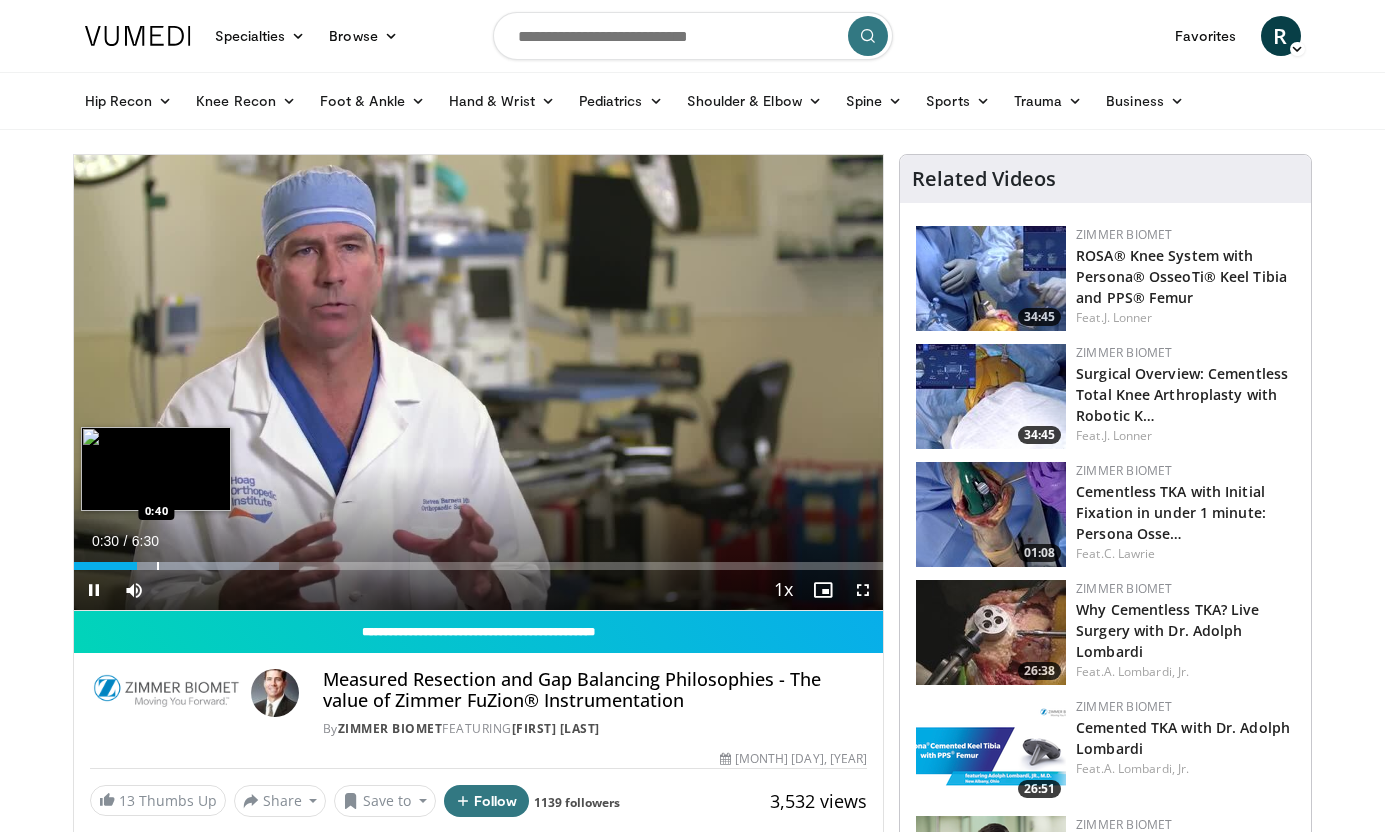 click on "10 seconds
Tap to unmute" at bounding box center [479, 382] 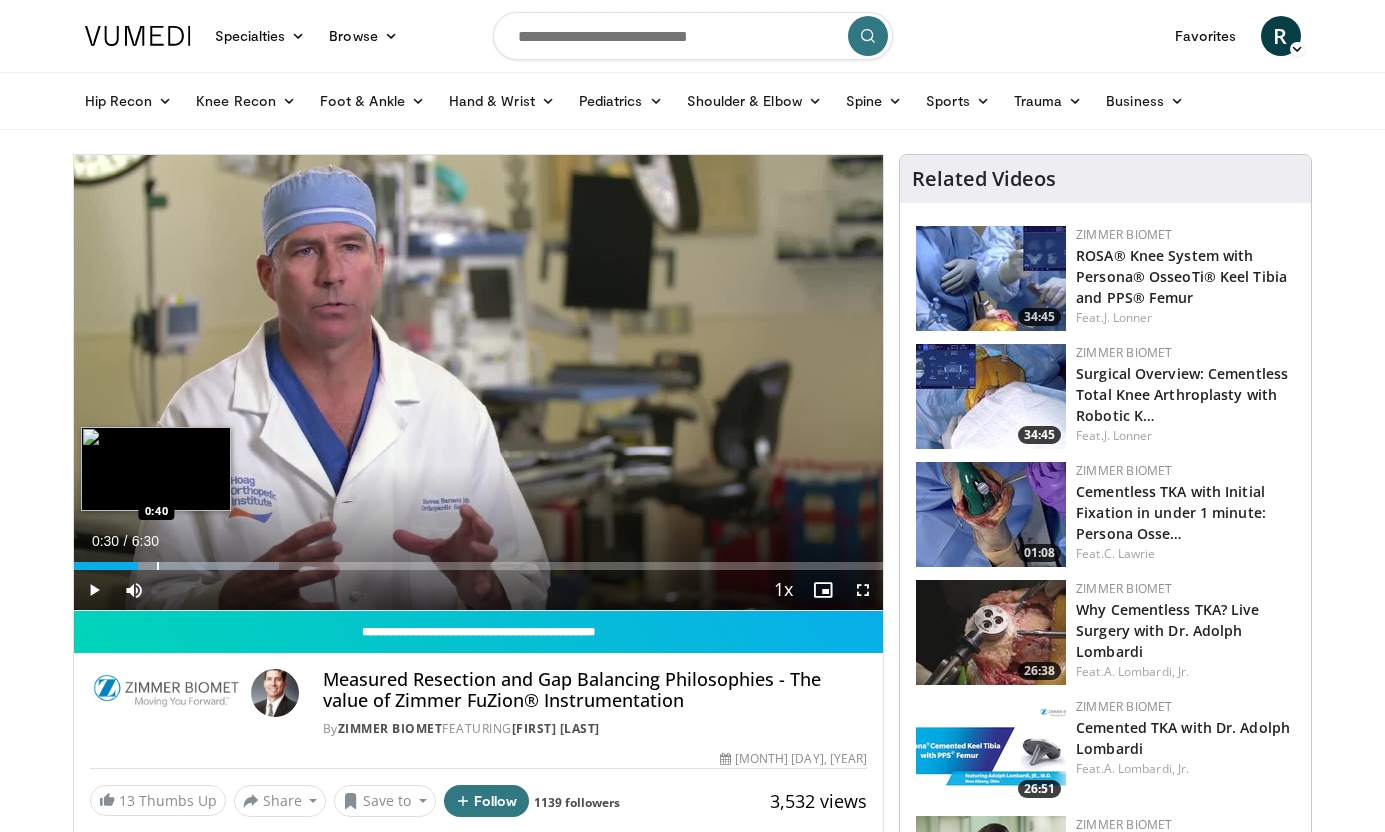 click at bounding box center (158, 566) 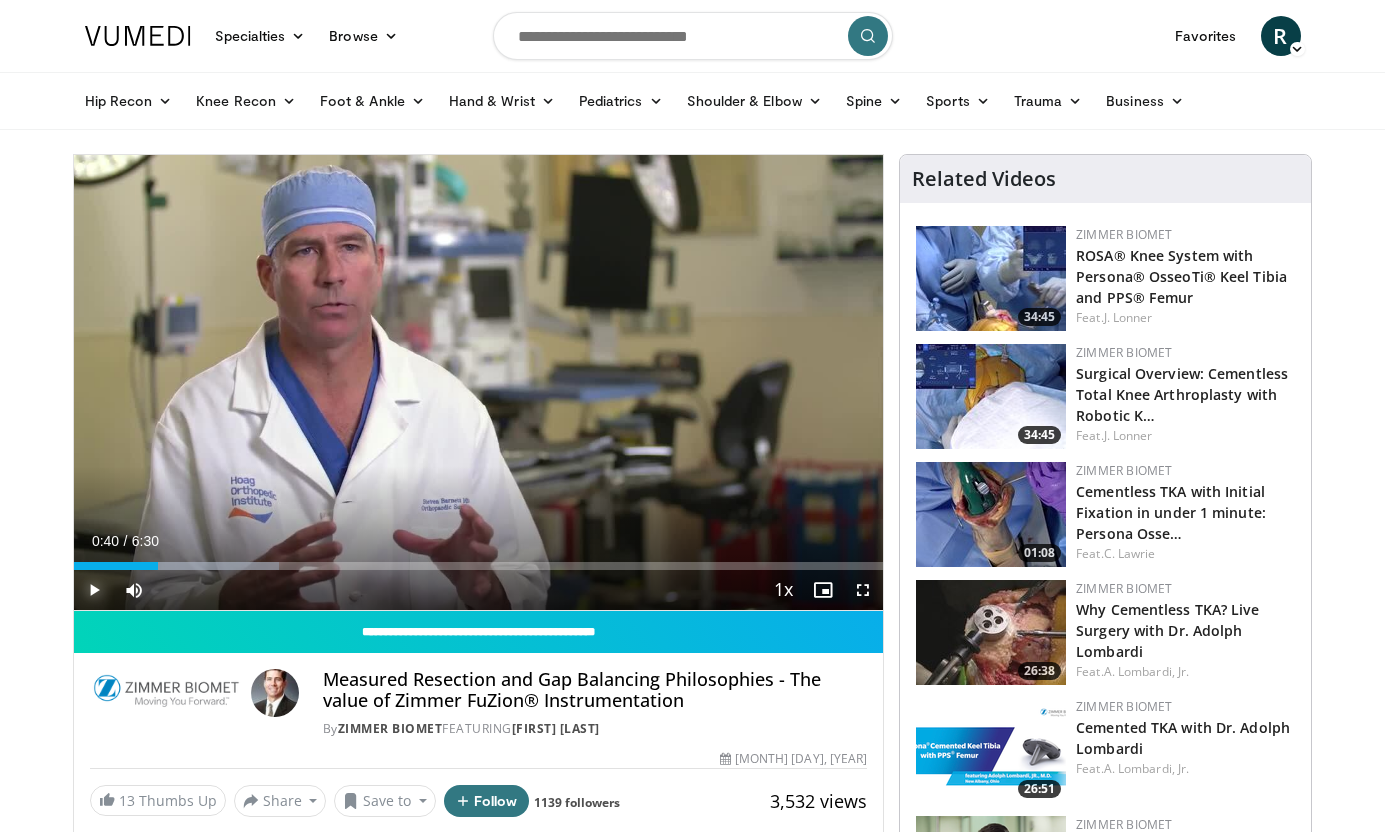 click at bounding box center (94, 590) 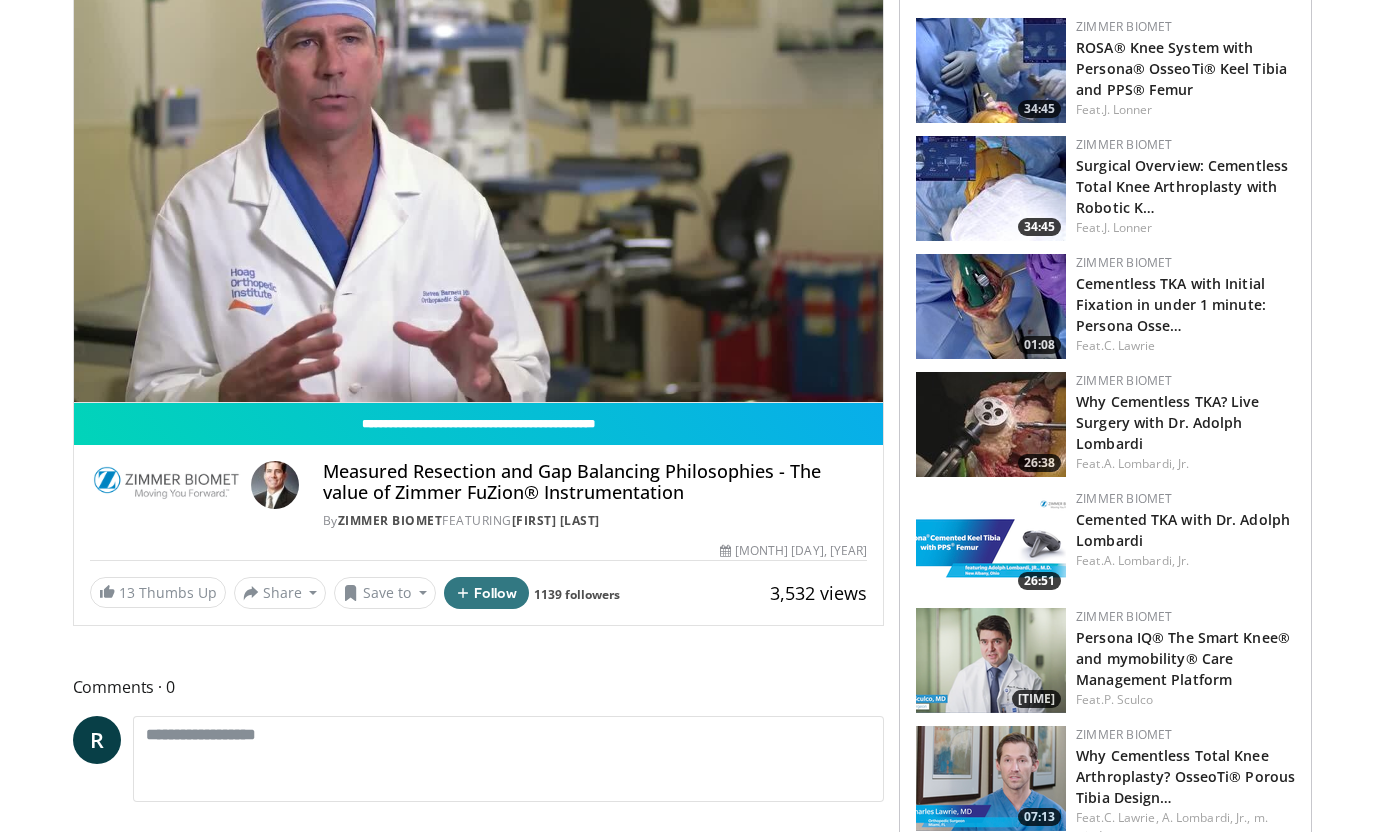 scroll, scrollTop: 211, scrollLeft: 0, axis: vertical 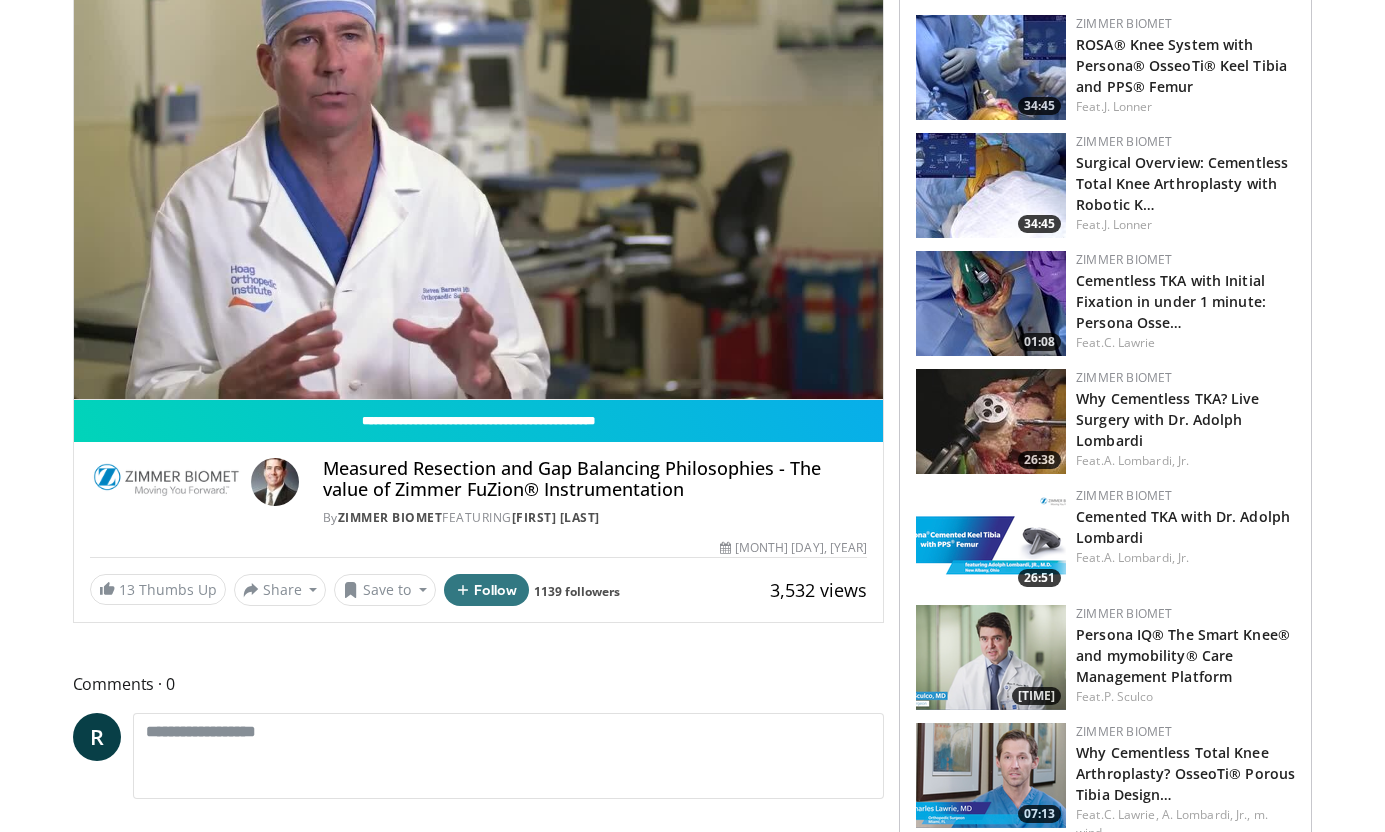 type 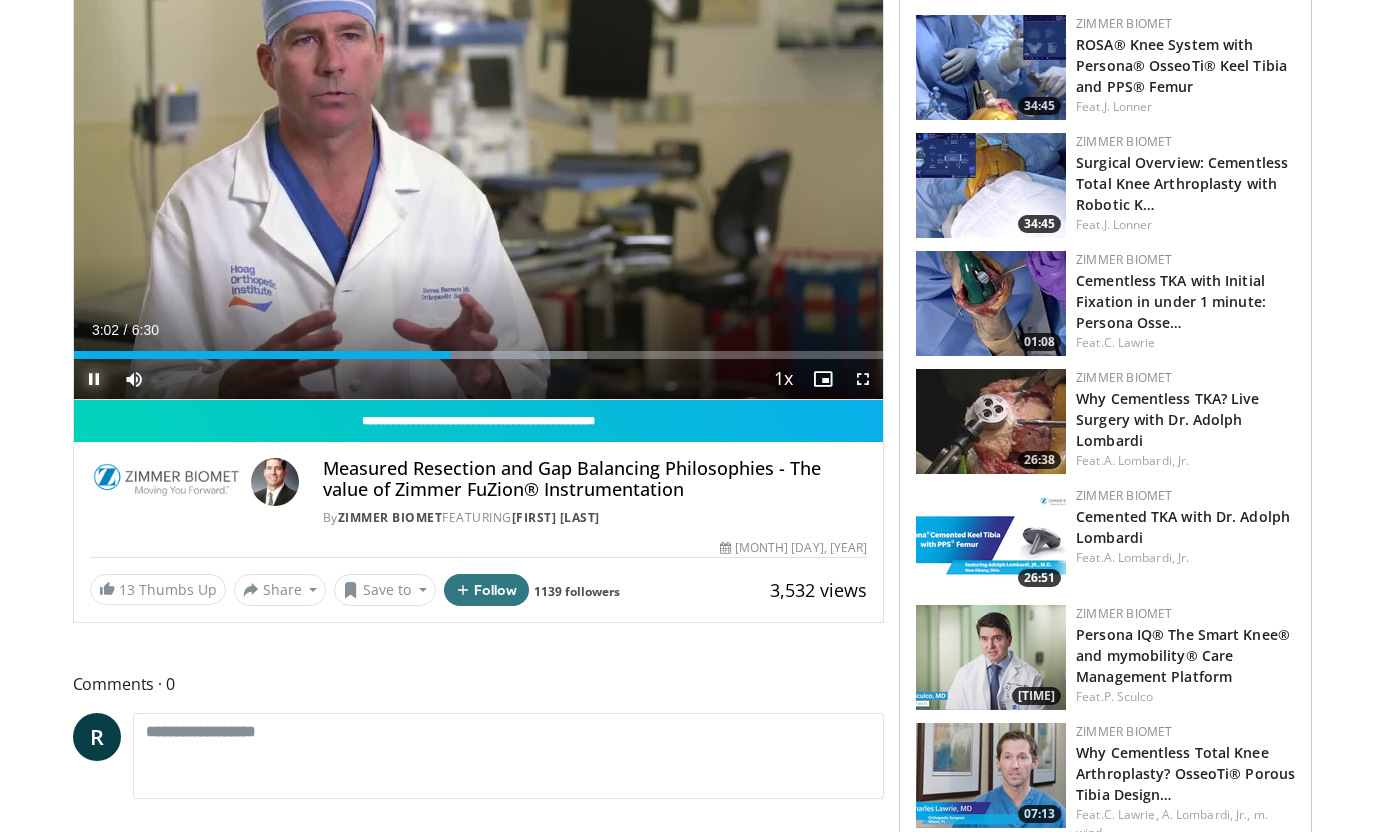 click at bounding box center (94, 379) 